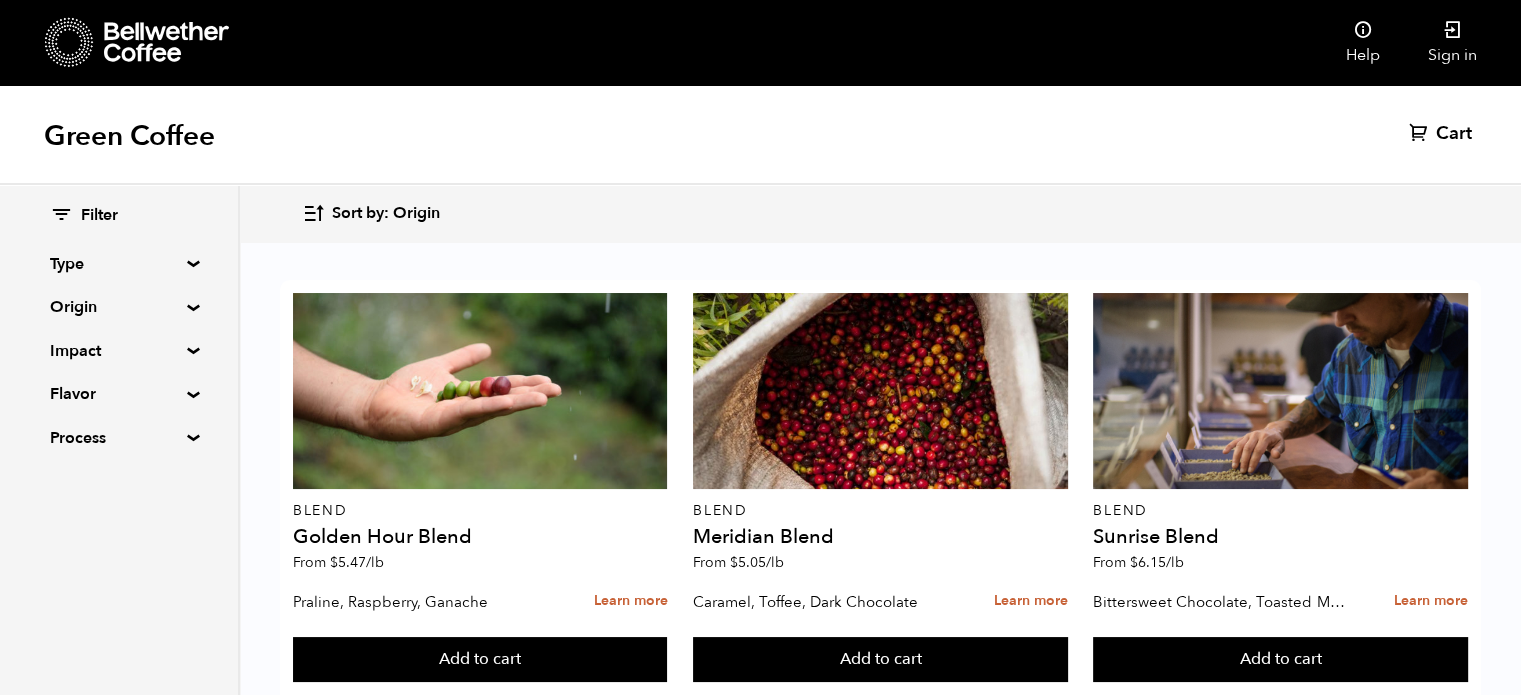 scroll, scrollTop: 400, scrollLeft: 0, axis: vertical 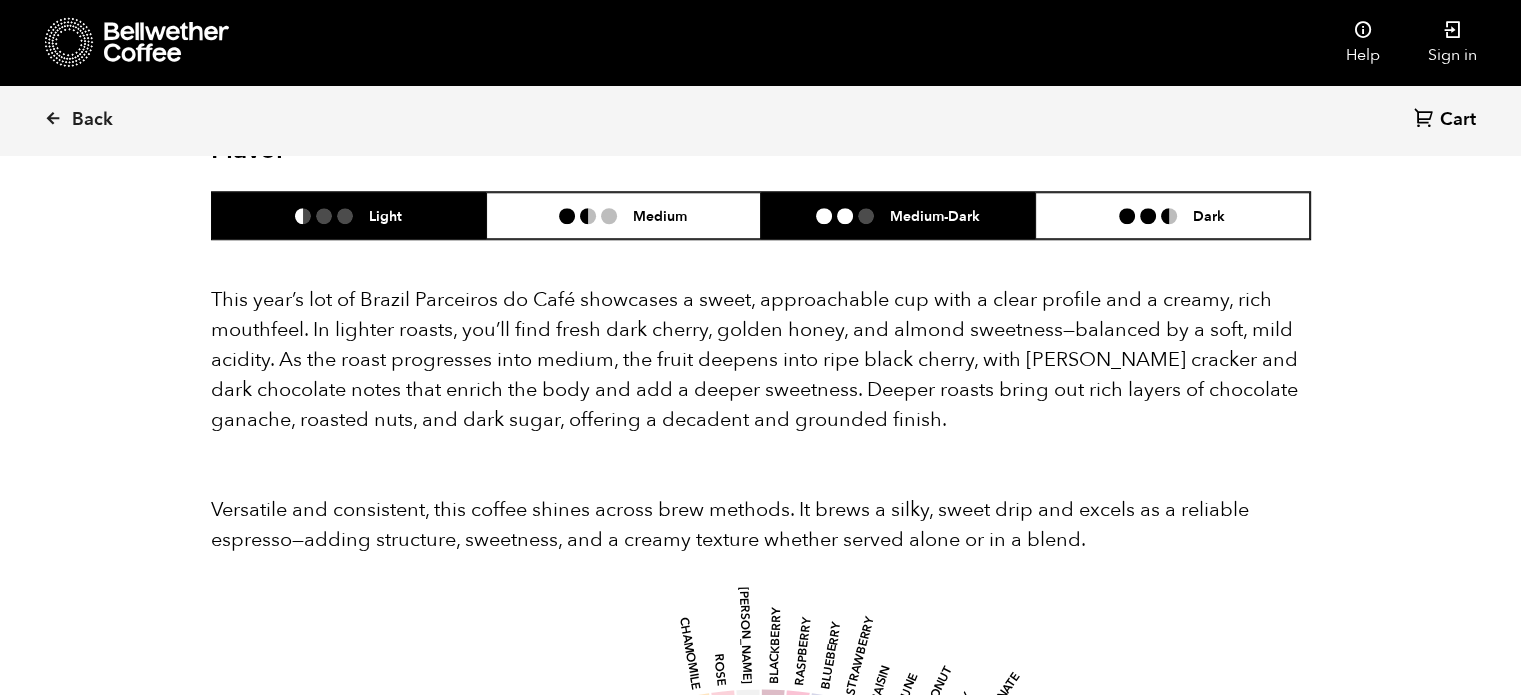 click on "Medium-Dark" at bounding box center (935, 215) 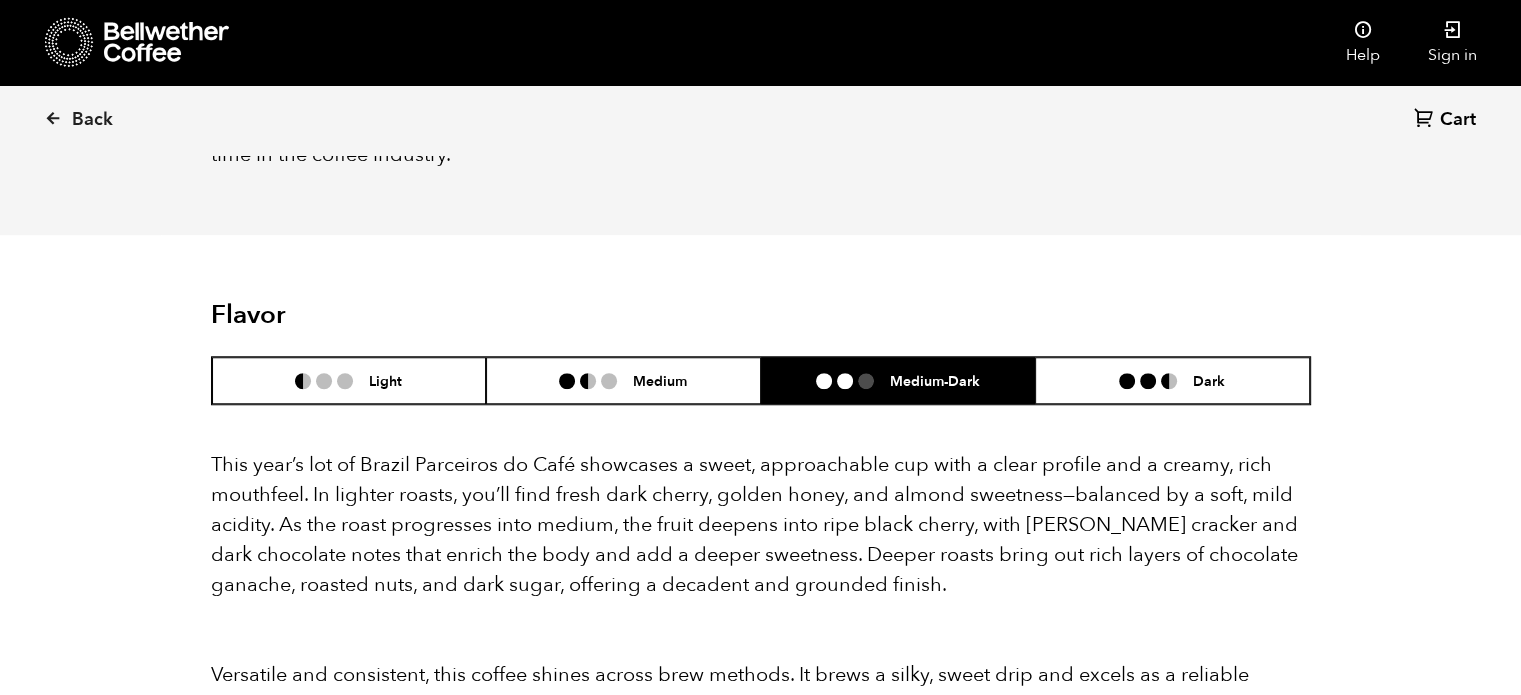 scroll, scrollTop: 1620, scrollLeft: 0, axis: vertical 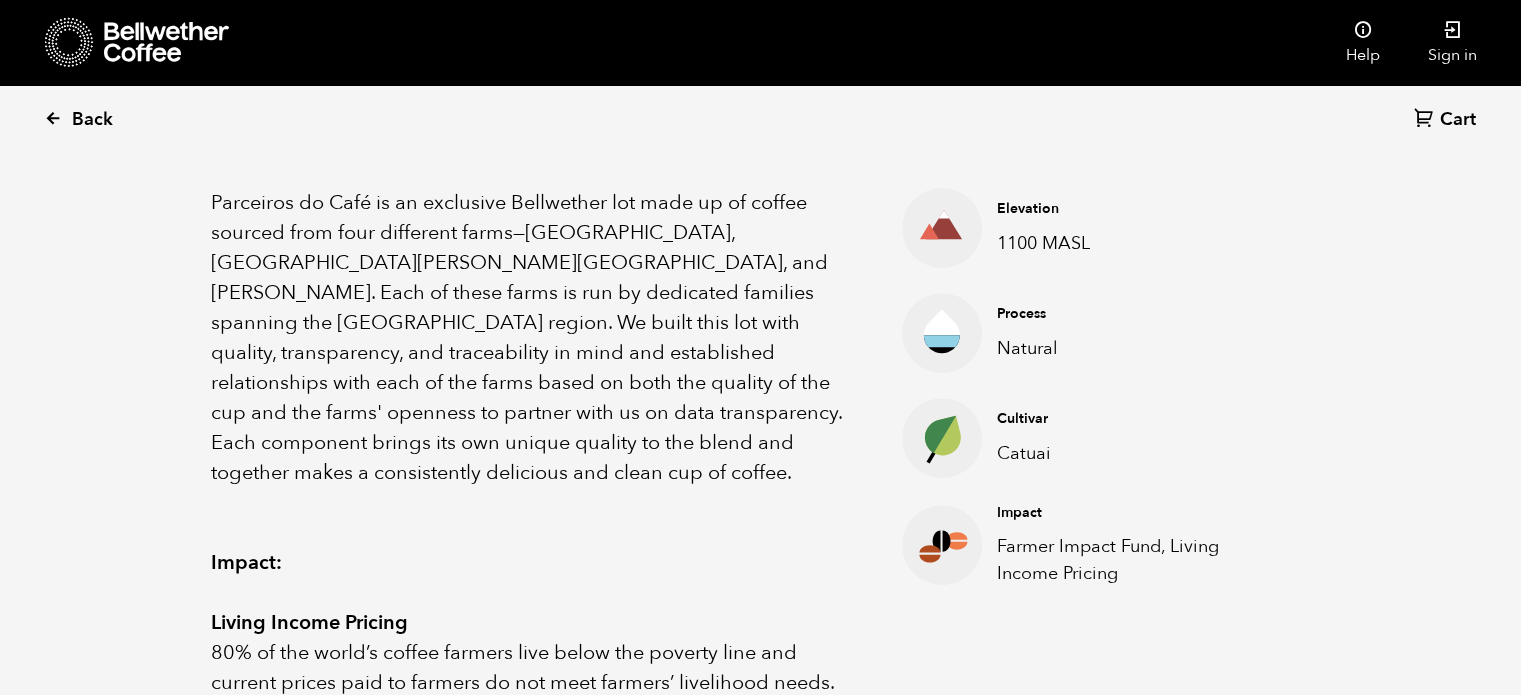 click on "Back" at bounding box center (92, 120) 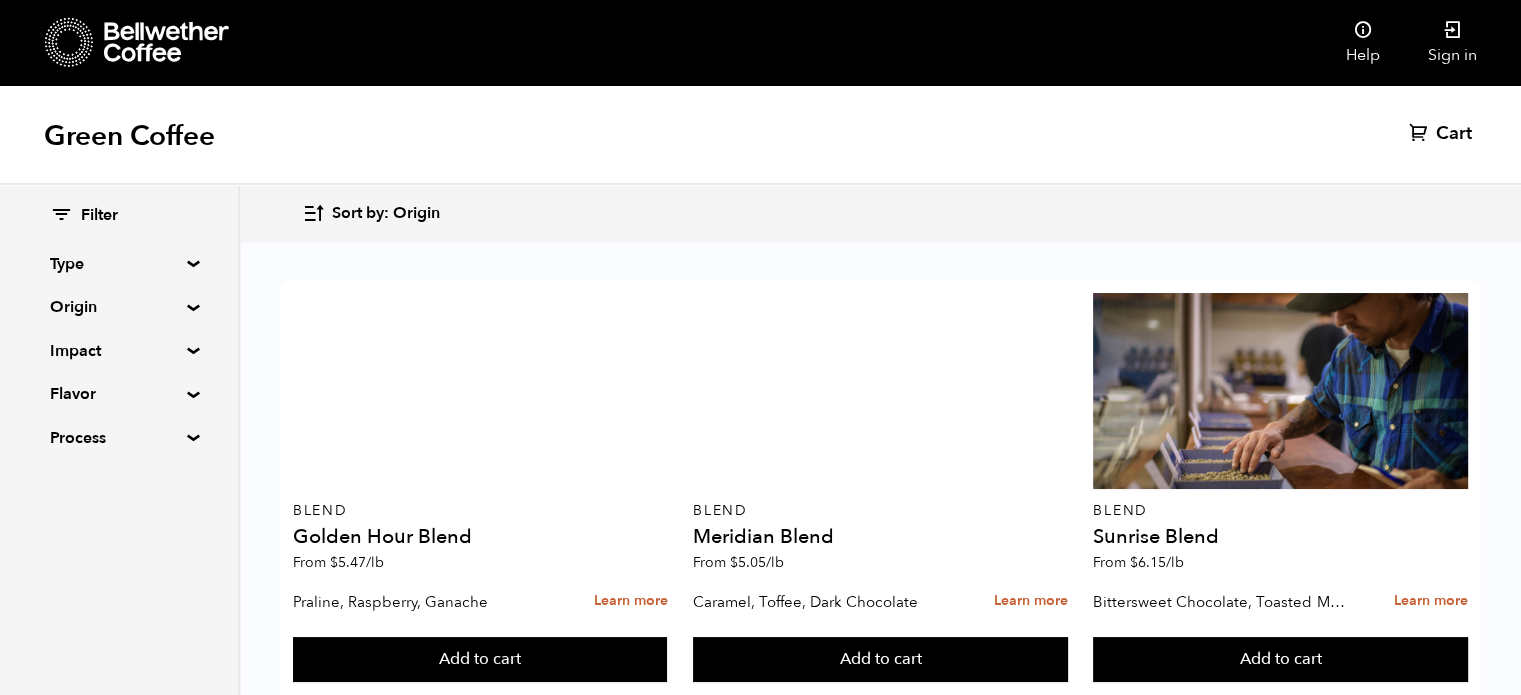 scroll, scrollTop: 0, scrollLeft: 0, axis: both 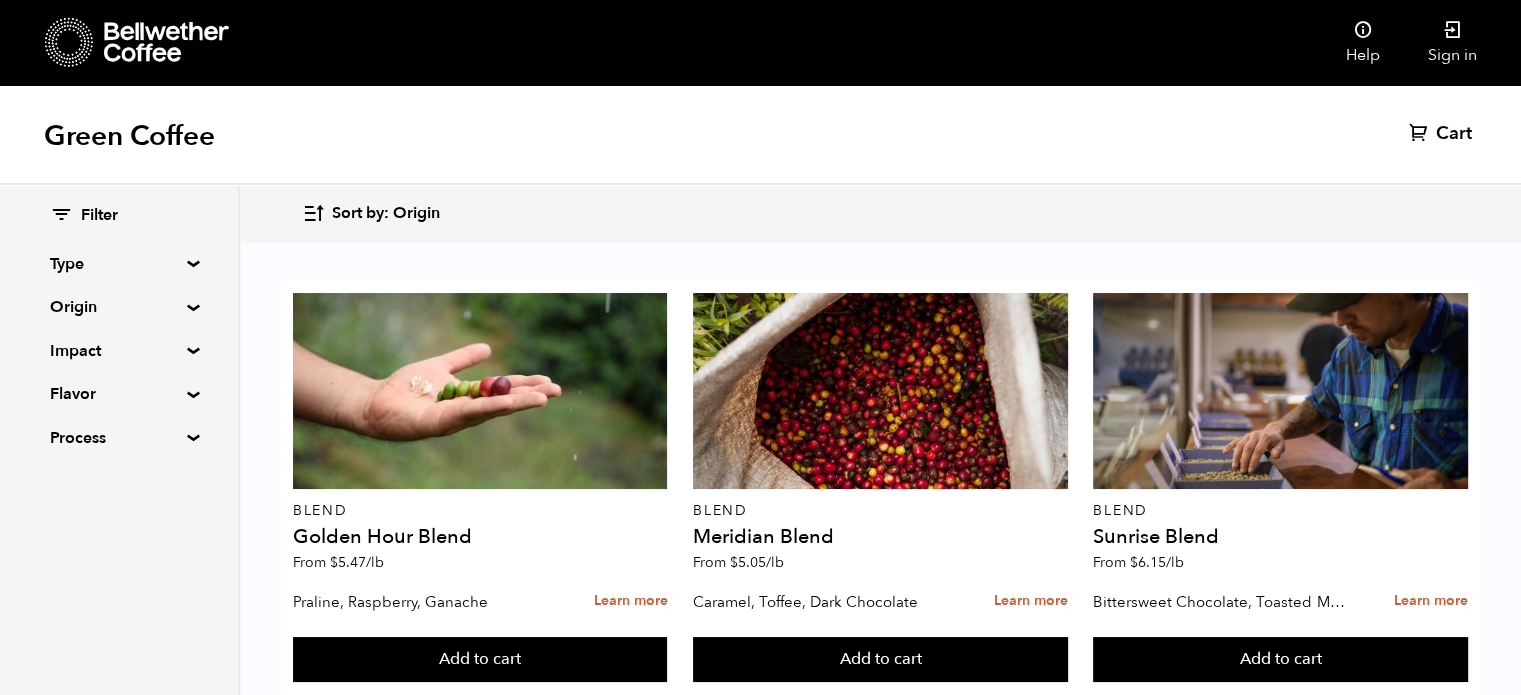 click on "Type" at bounding box center [119, 264] 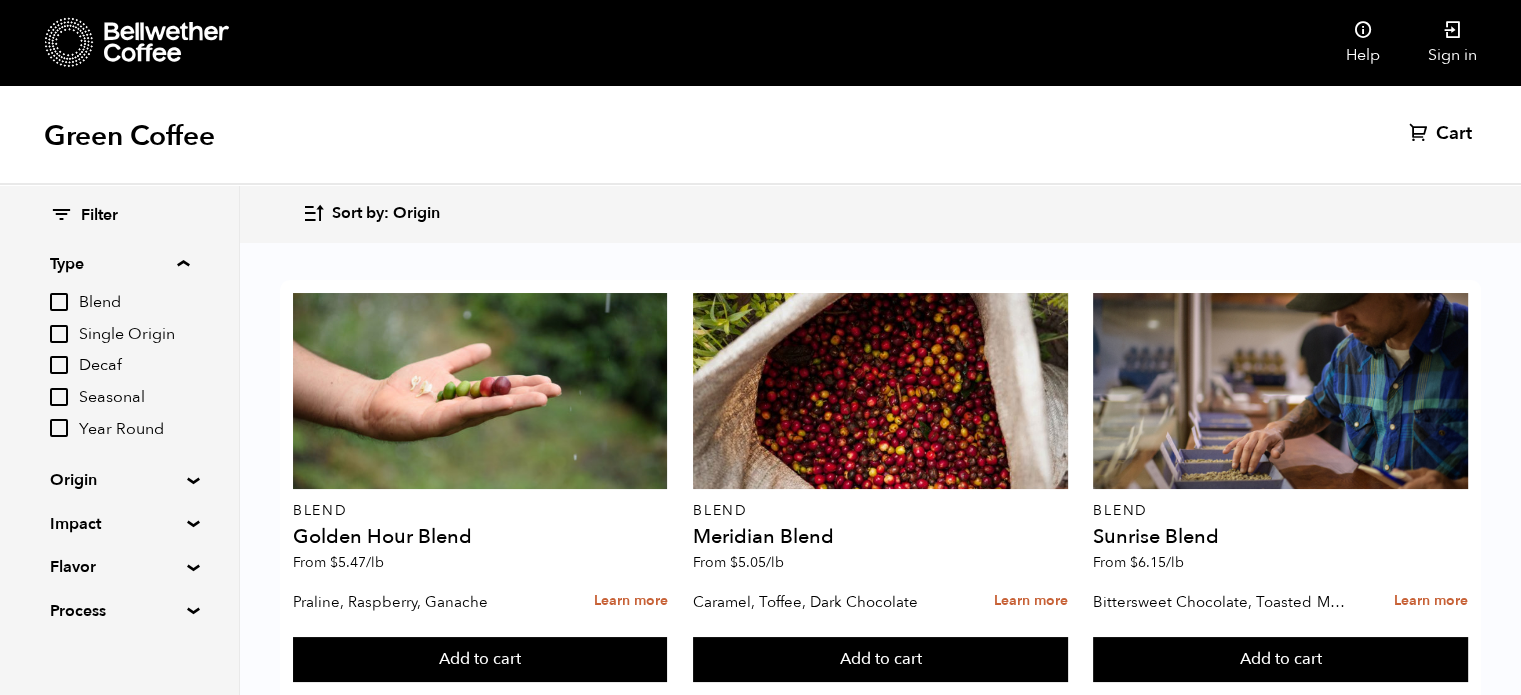 click on "Origin" at bounding box center (119, 480) 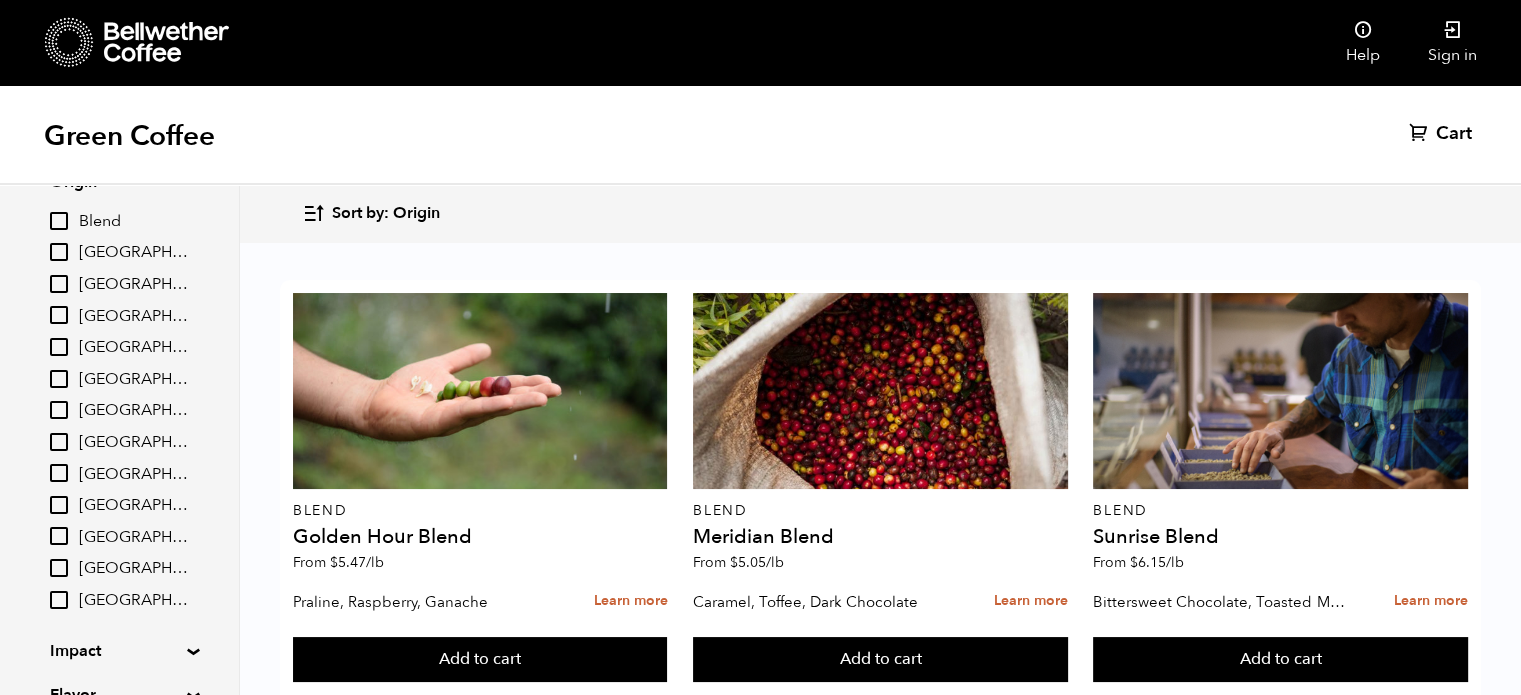 scroll, scrollTop: 300, scrollLeft: 0, axis: vertical 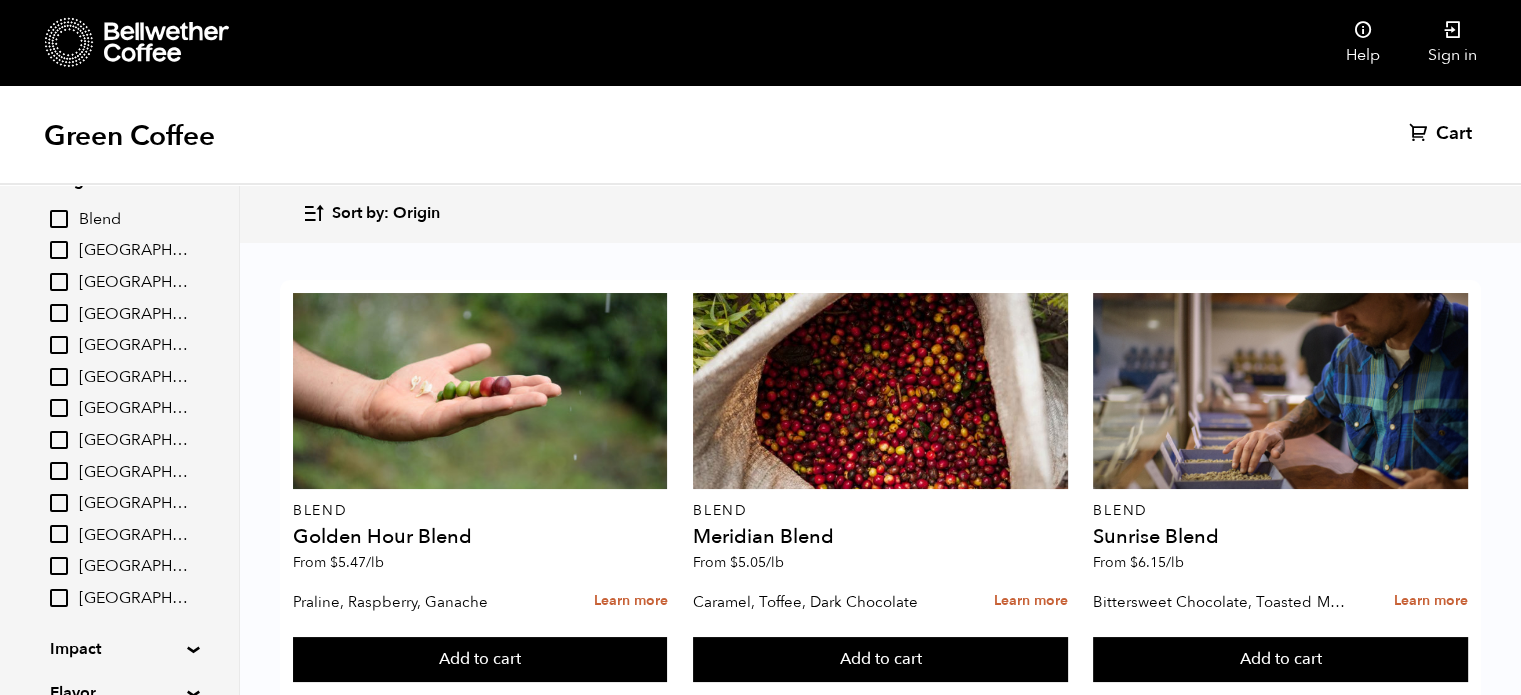 click on "Impact" at bounding box center [119, 649] 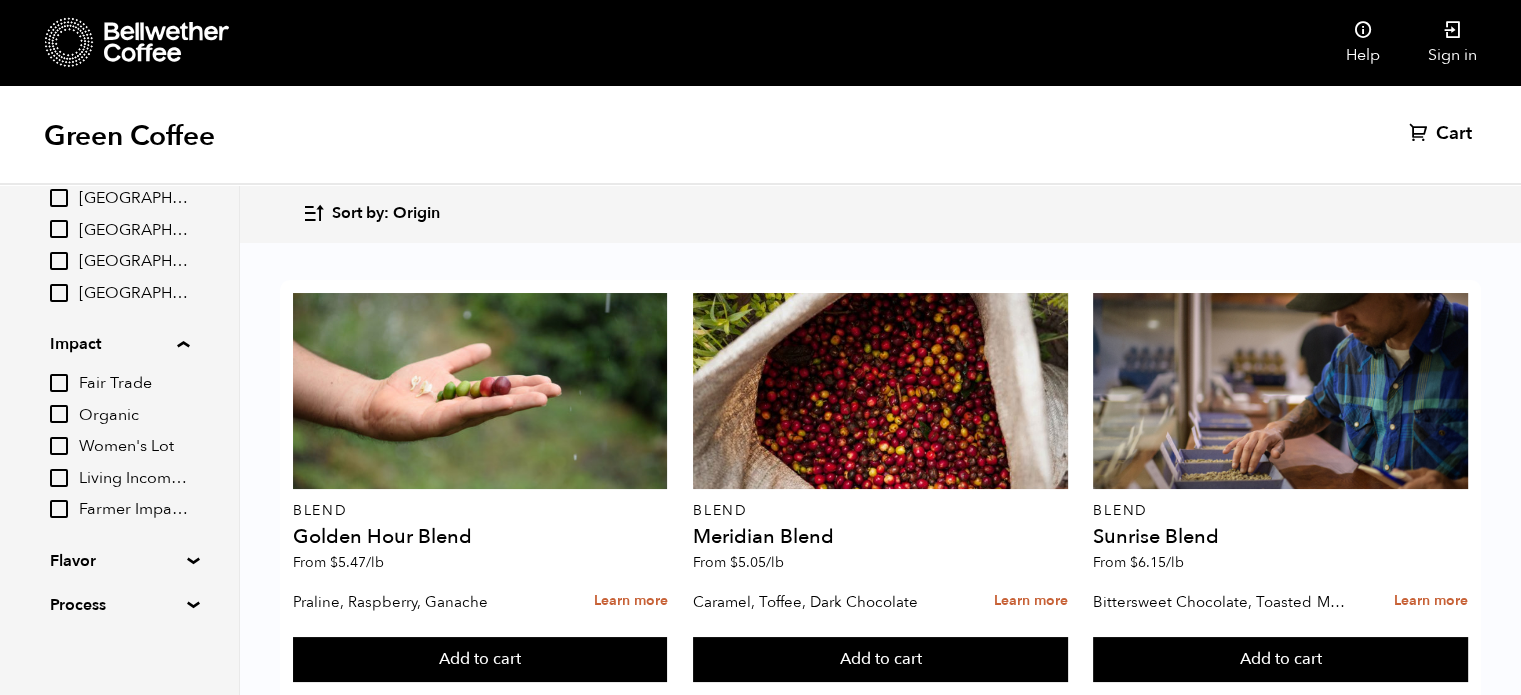 scroll, scrollTop: 616, scrollLeft: 0, axis: vertical 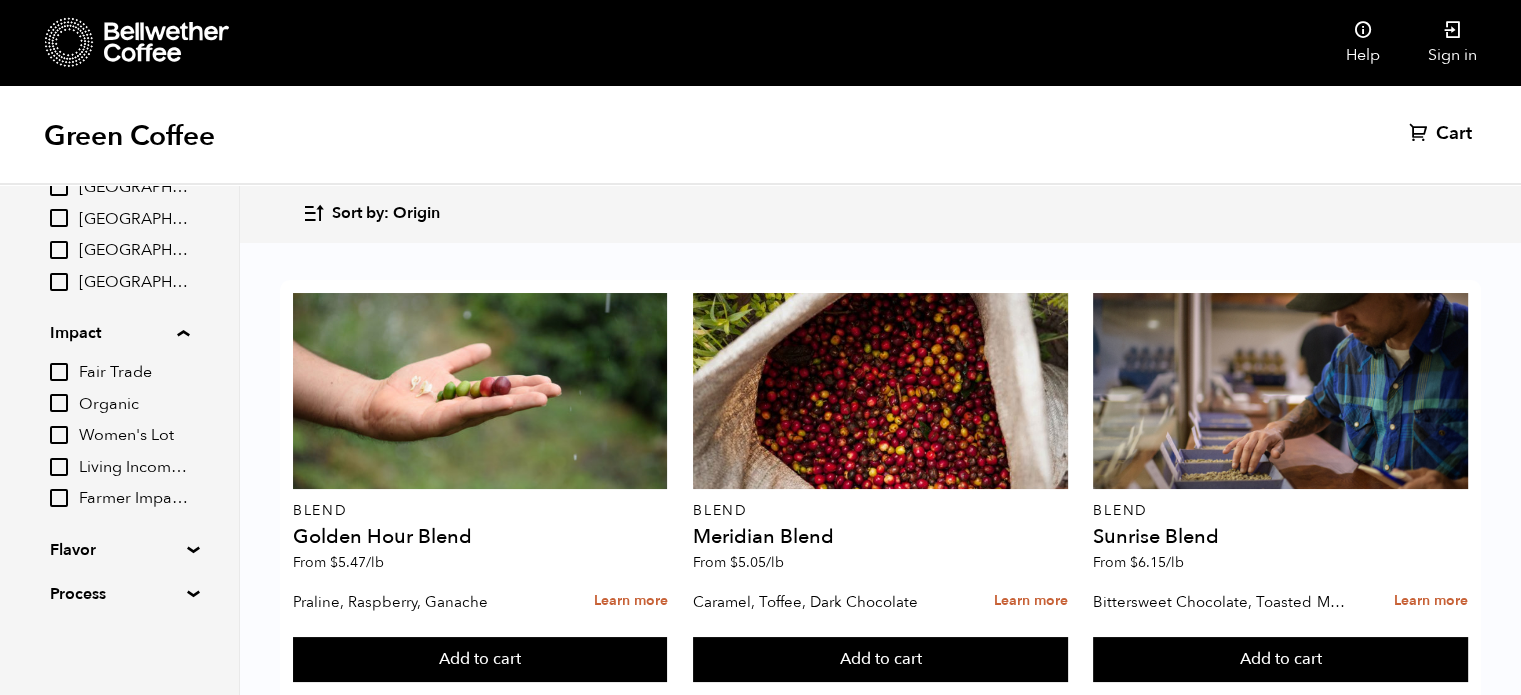 click on "Organic" at bounding box center [59, 403] 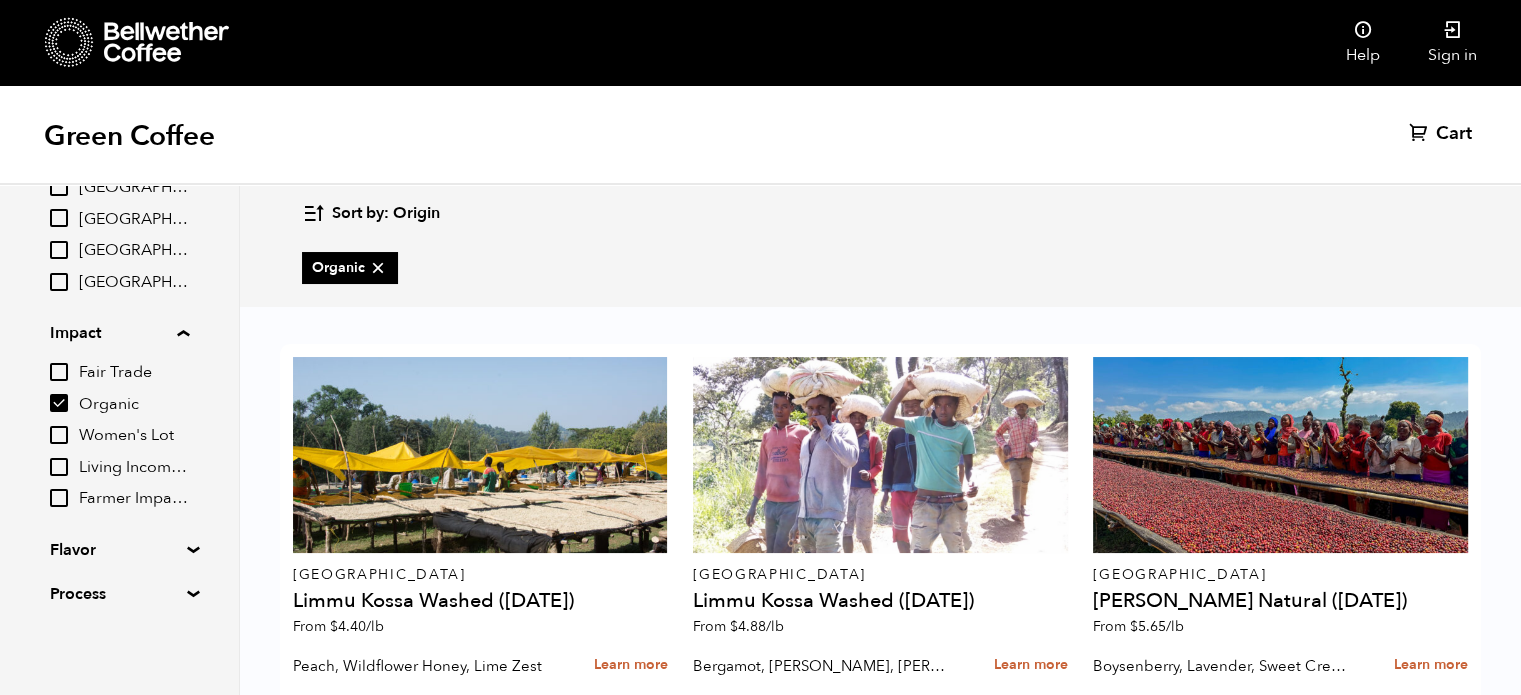 scroll, scrollTop: 944, scrollLeft: 0, axis: vertical 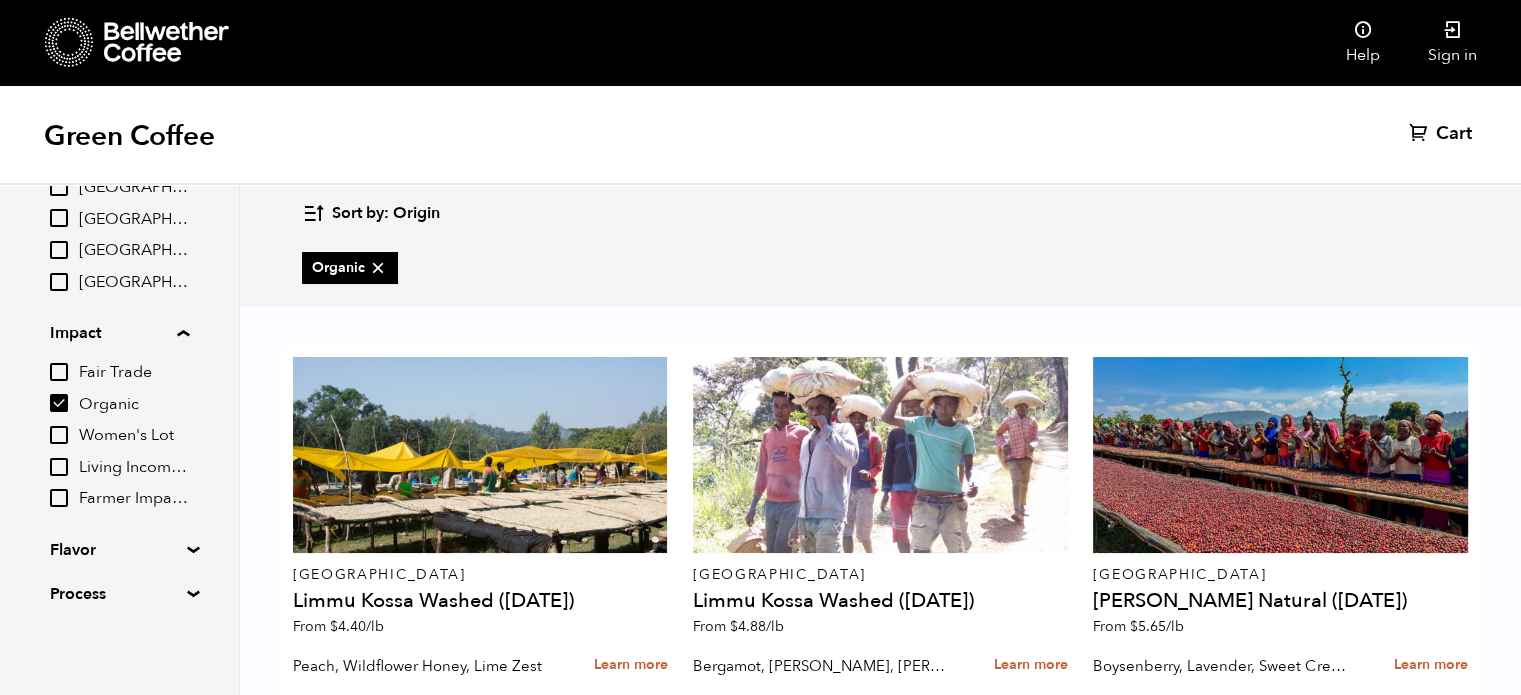 click on "Organic" at bounding box center [59, 403] 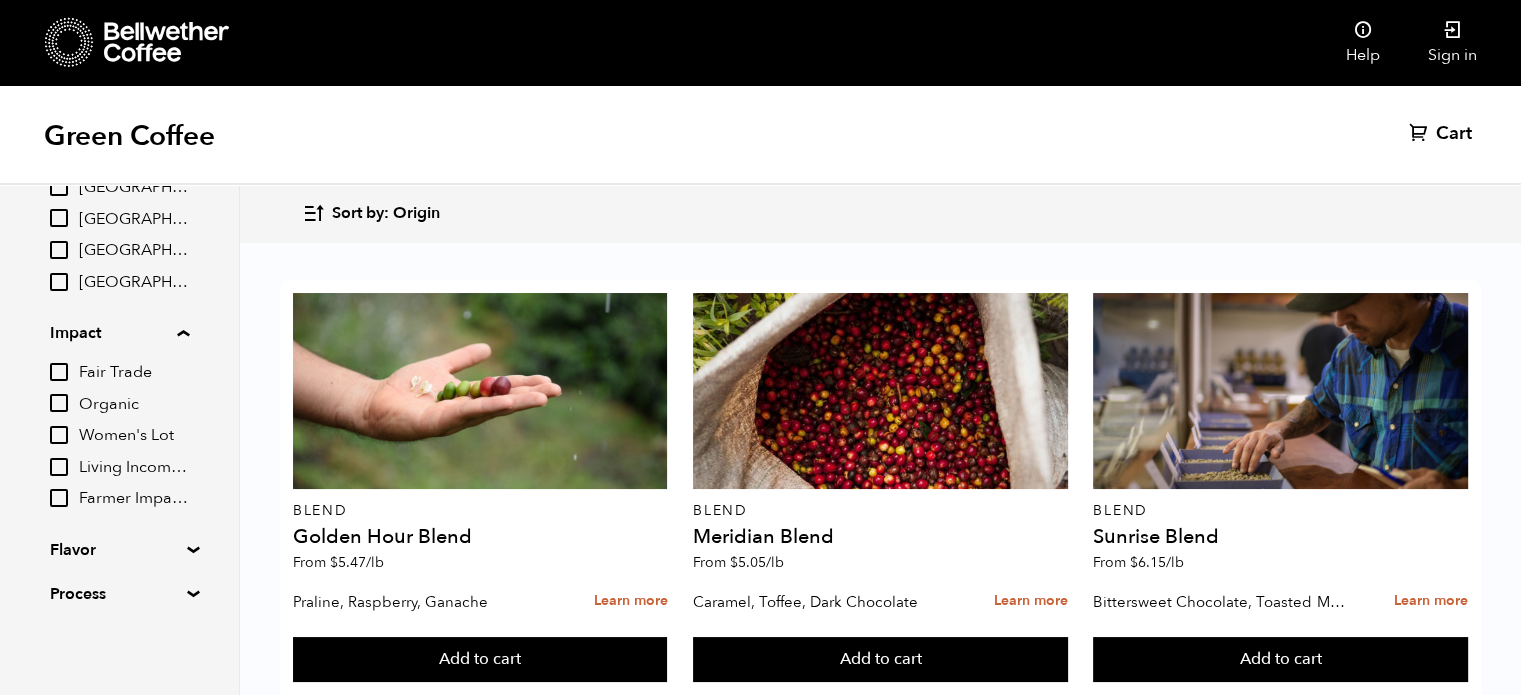 click on "Fair Trade" at bounding box center [59, 372] 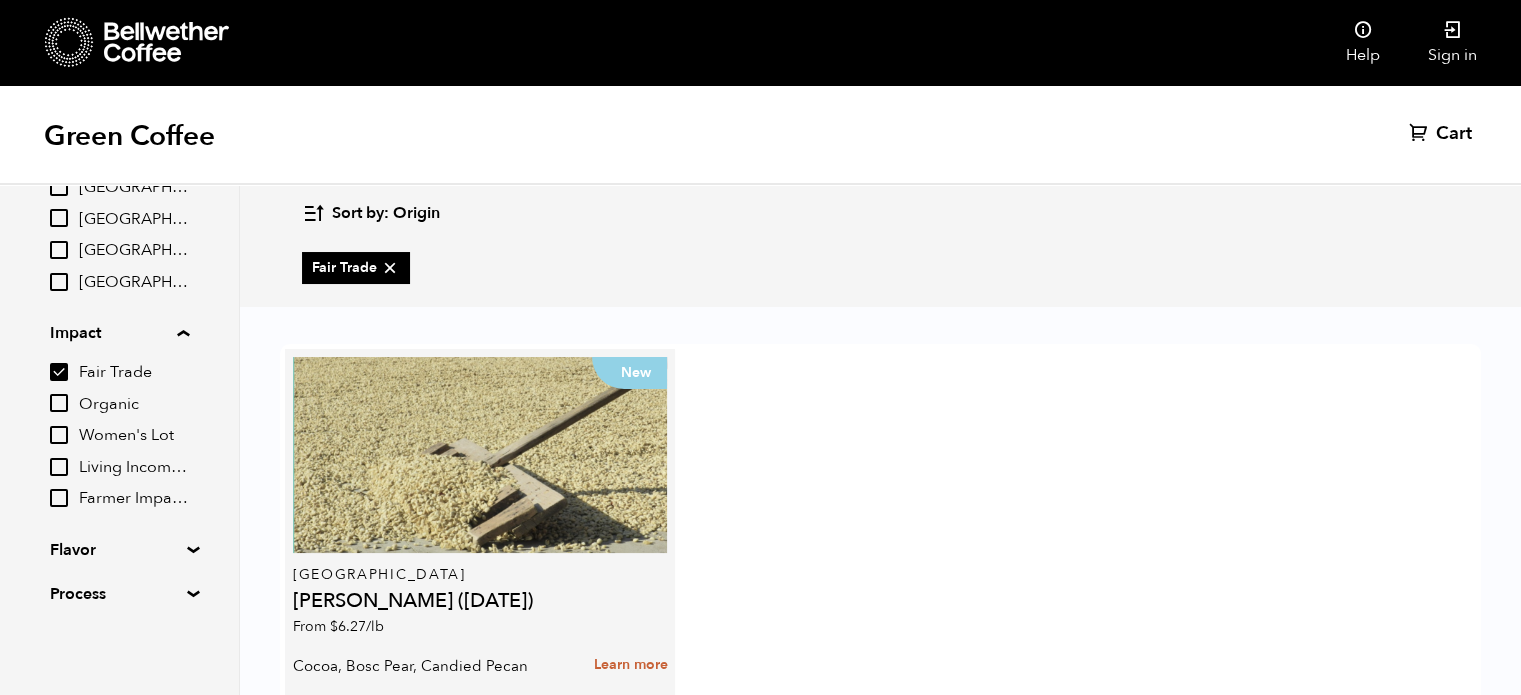 scroll, scrollTop: 0, scrollLeft: 0, axis: both 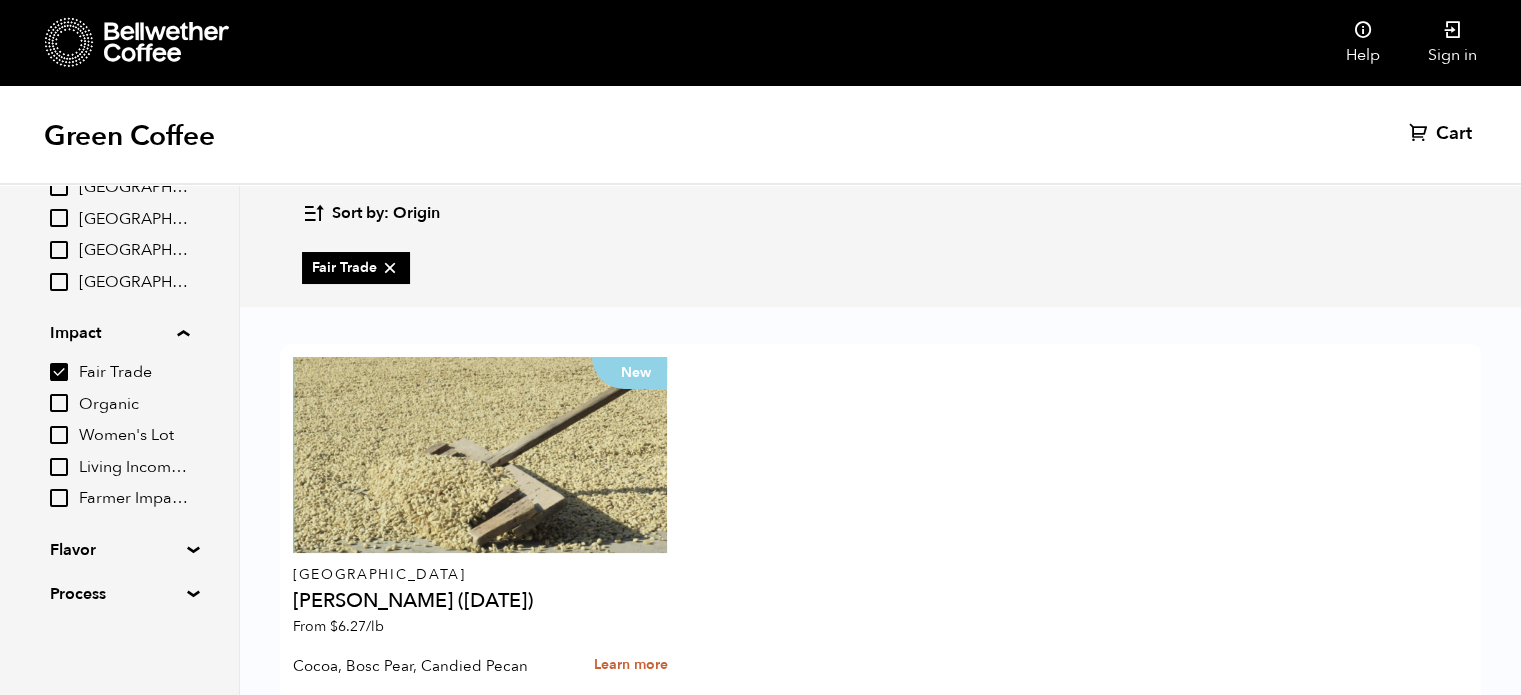 click on "Fair Trade" at bounding box center [59, 372] 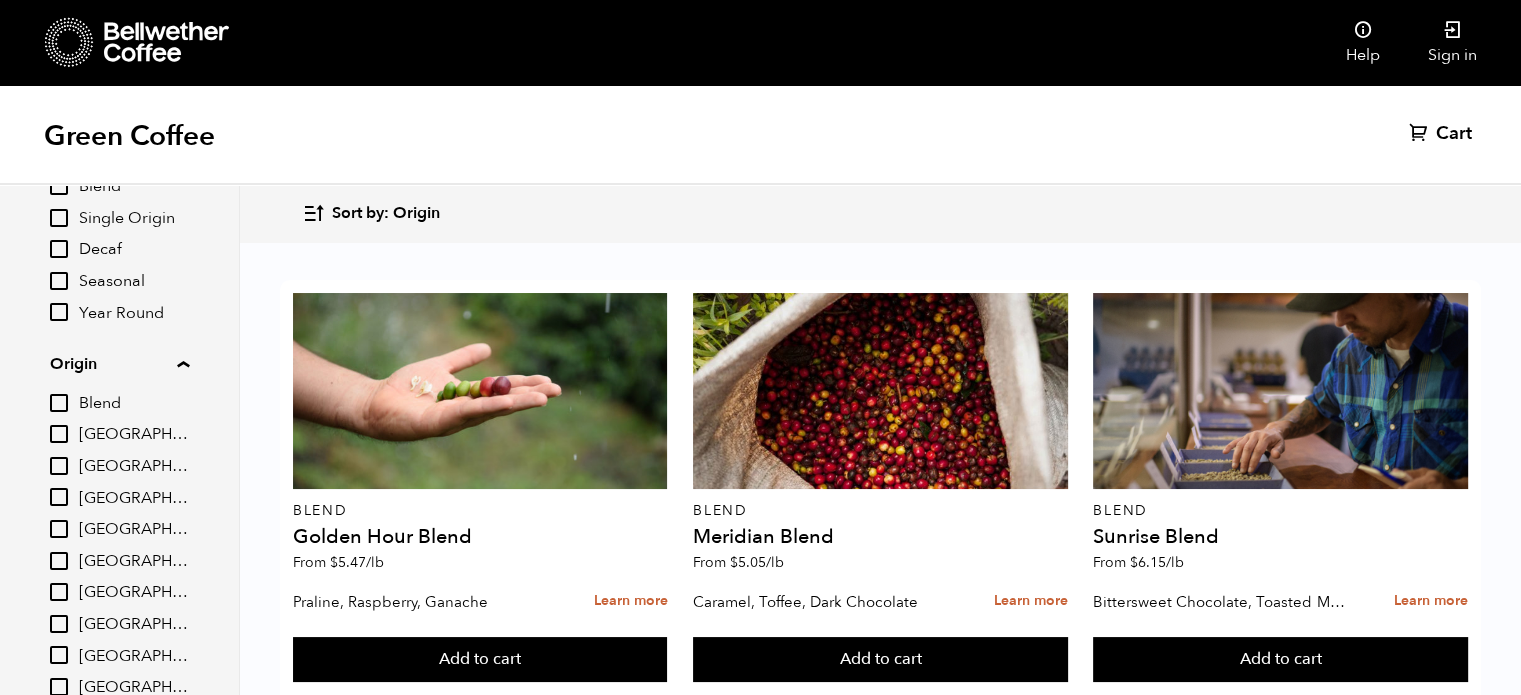 scroll, scrollTop: 0, scrollLeft: 0, axis: both 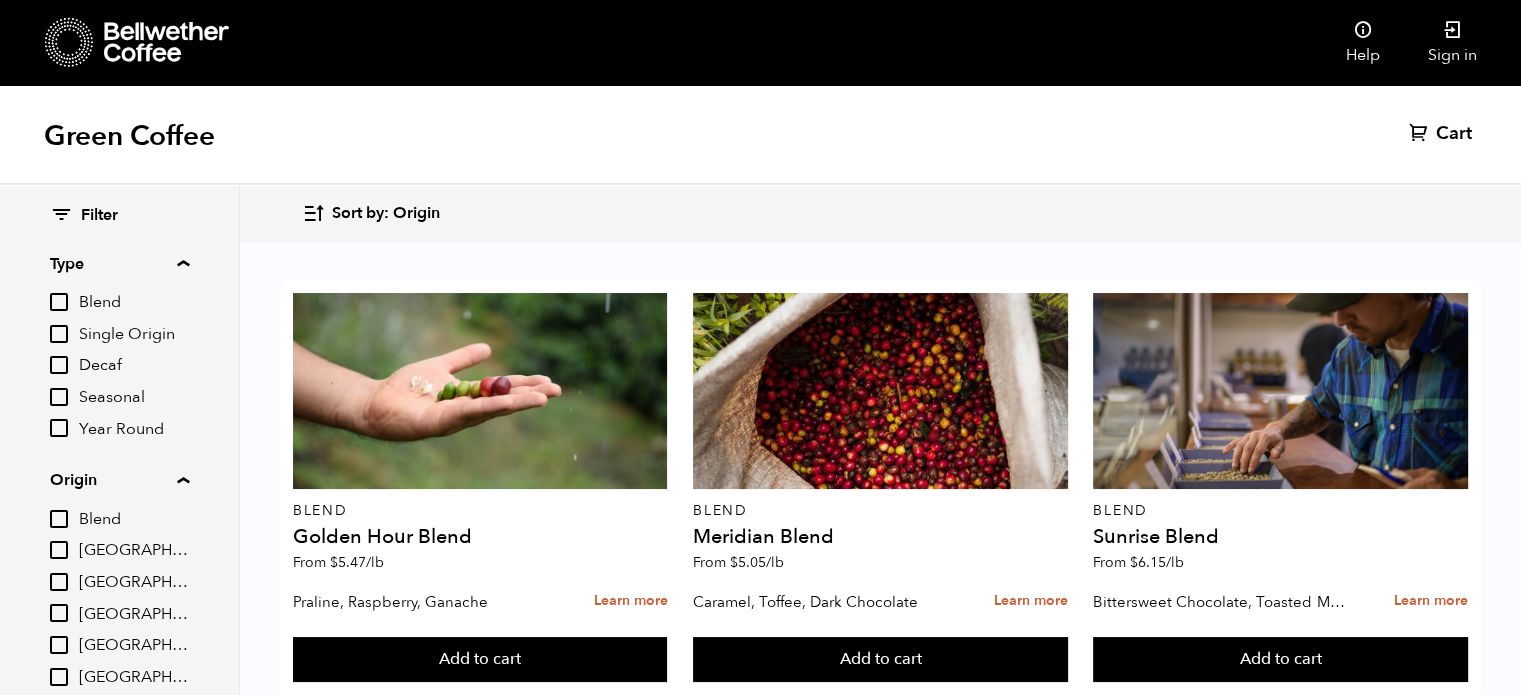 click on "Single Origin" at bounding box center (59, 334) 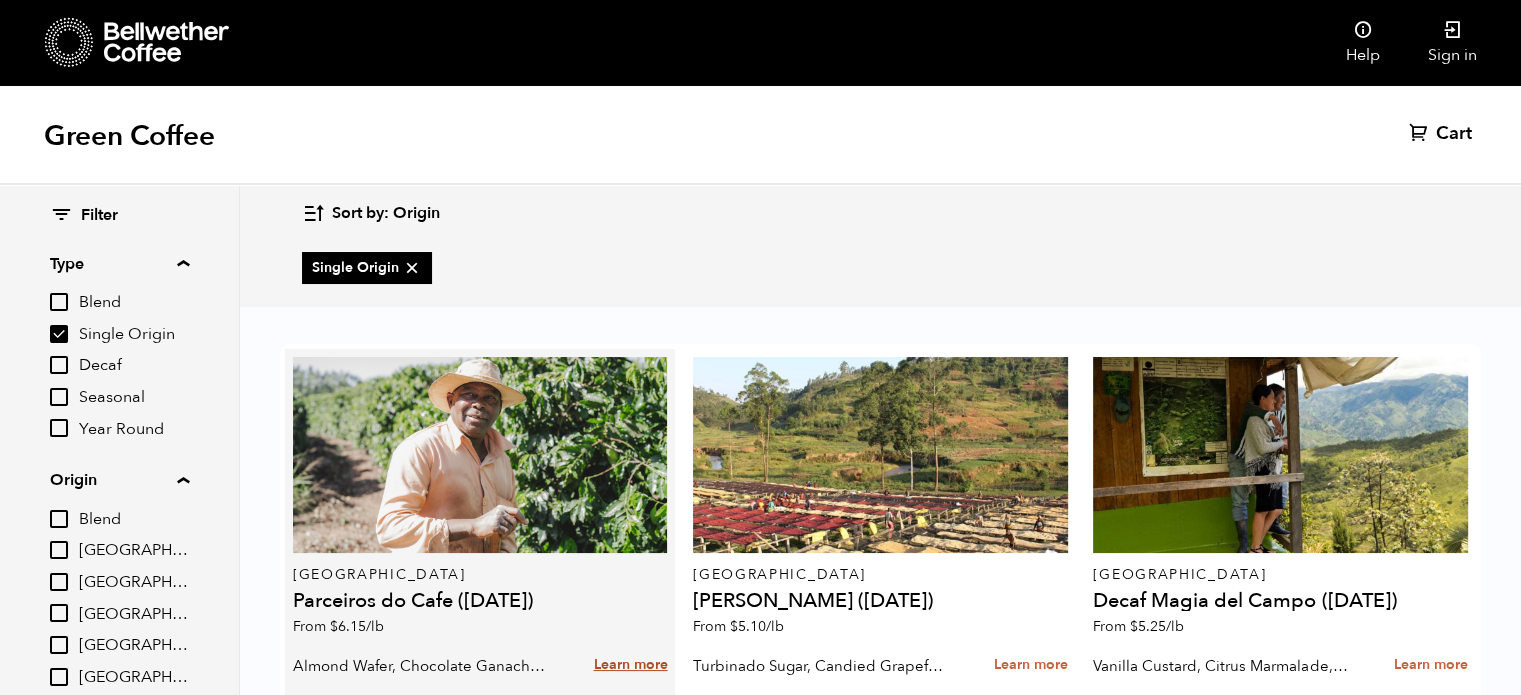 click on "Learn more" at bounding box center [630, 665] 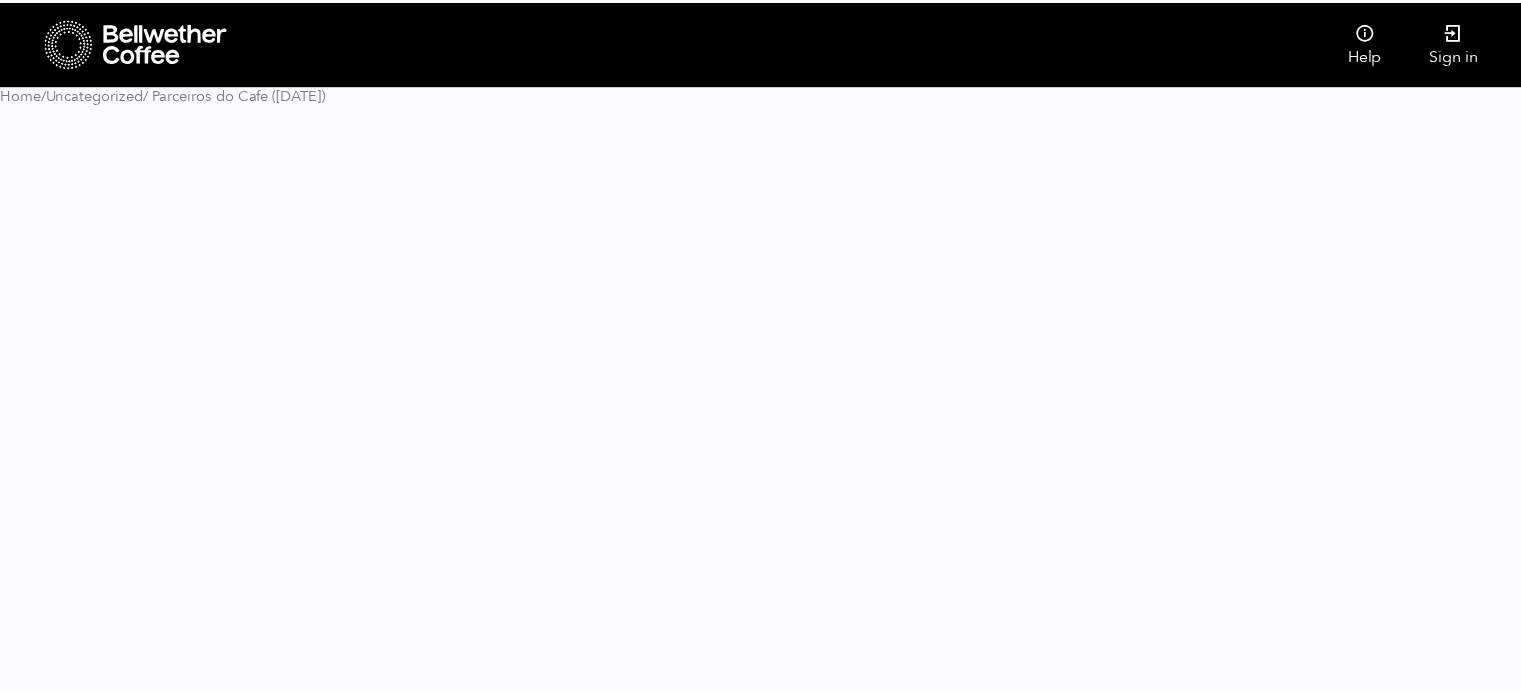 scroll, scrollTop: 0, scrollLeft: 0, axis: both 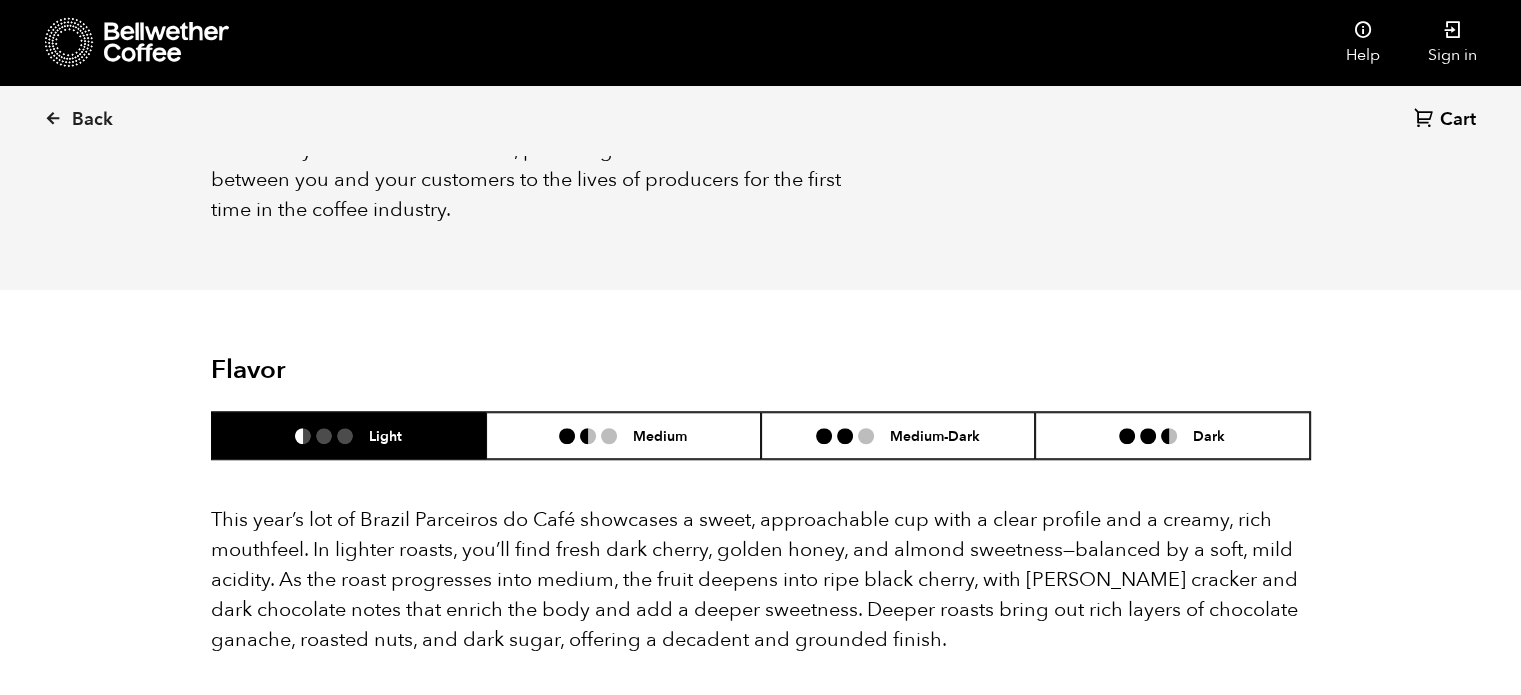 click on "About this coffee
Parceiros do Café is an exclusive Bellwether lot made up of coffee sourced from four different farms—Boa Vista, Fazenda Furnas, Mato Cipo, and Apostolo Simao. Each of these farms is run by dedicated families spanning the Minas Gerais region. We built this lot with quality, transparency, and traceability in mind and established relationships with each of the farms based on both the quality of the cup and the farms' openness to partner with us on data transparency. Each component brings its own unique quality to the blend and together makes a consistently delicious and clean cup of coffee.  Impact: Living Income Pricing  Farmer Impact Fund           Elevation   1100 MASL           Process   Natural           Cultivar   Catuai                 Impact   Farmer Impact Fund, Living Income Pricing" at bounding box center (761, -286) 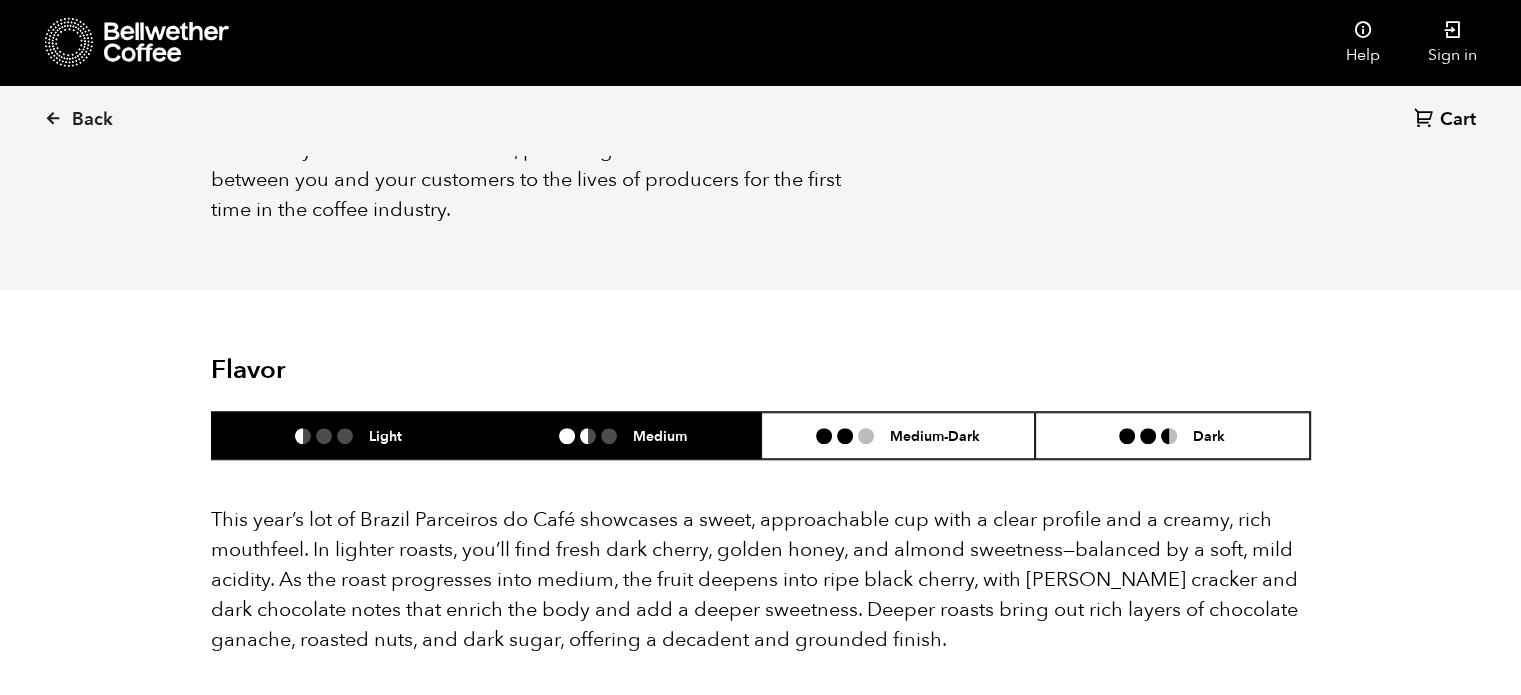 click on "Medium" at bounding box center (623, 435) 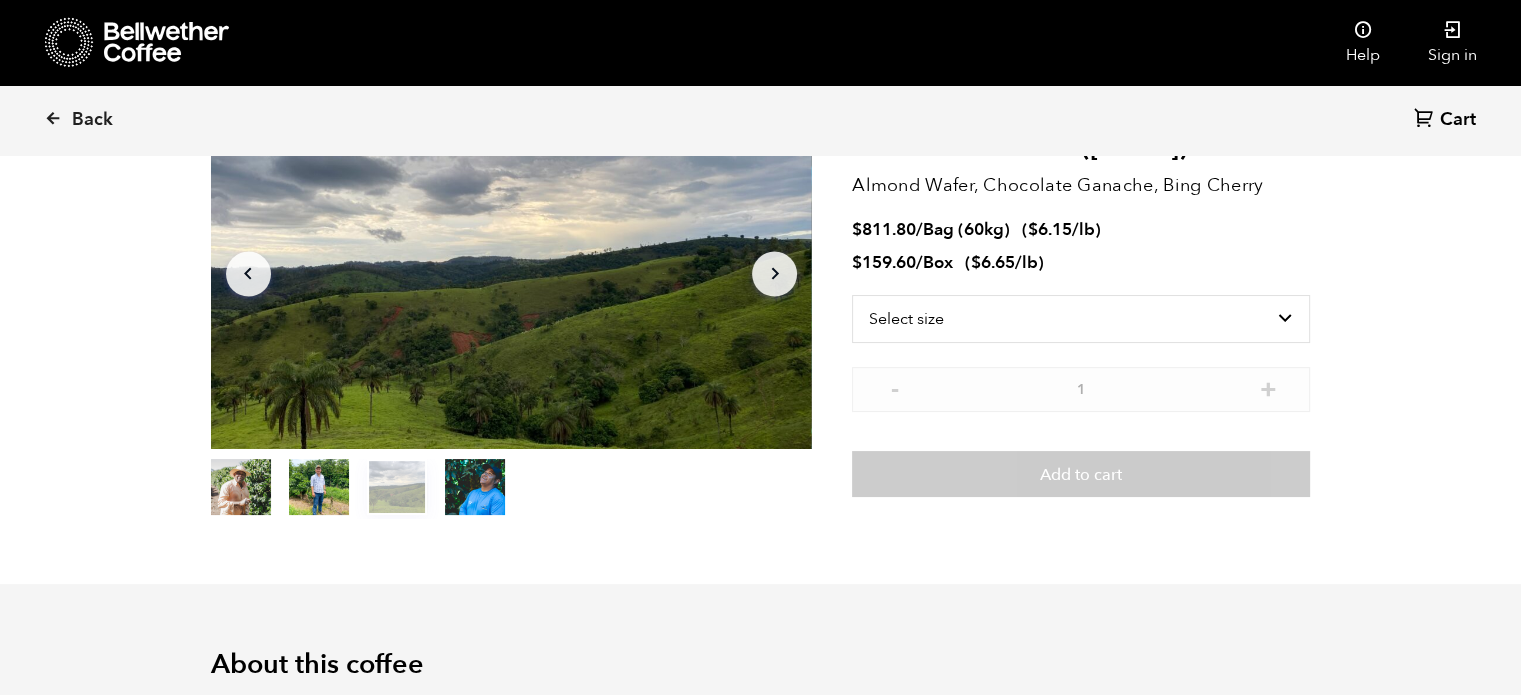scroll, scrollTop: 0, scrollLeft: 0, axis: both 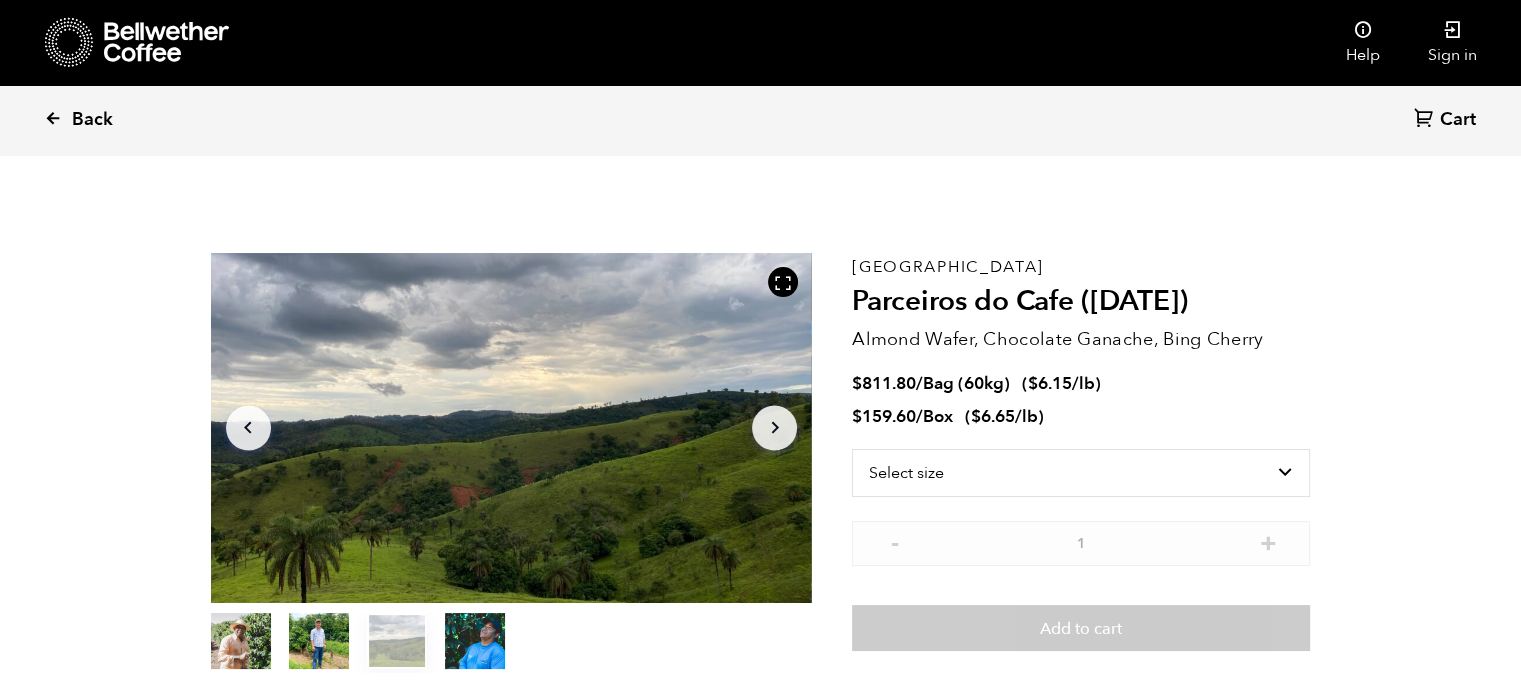 click on "Back" at bounding box center [92, 120] 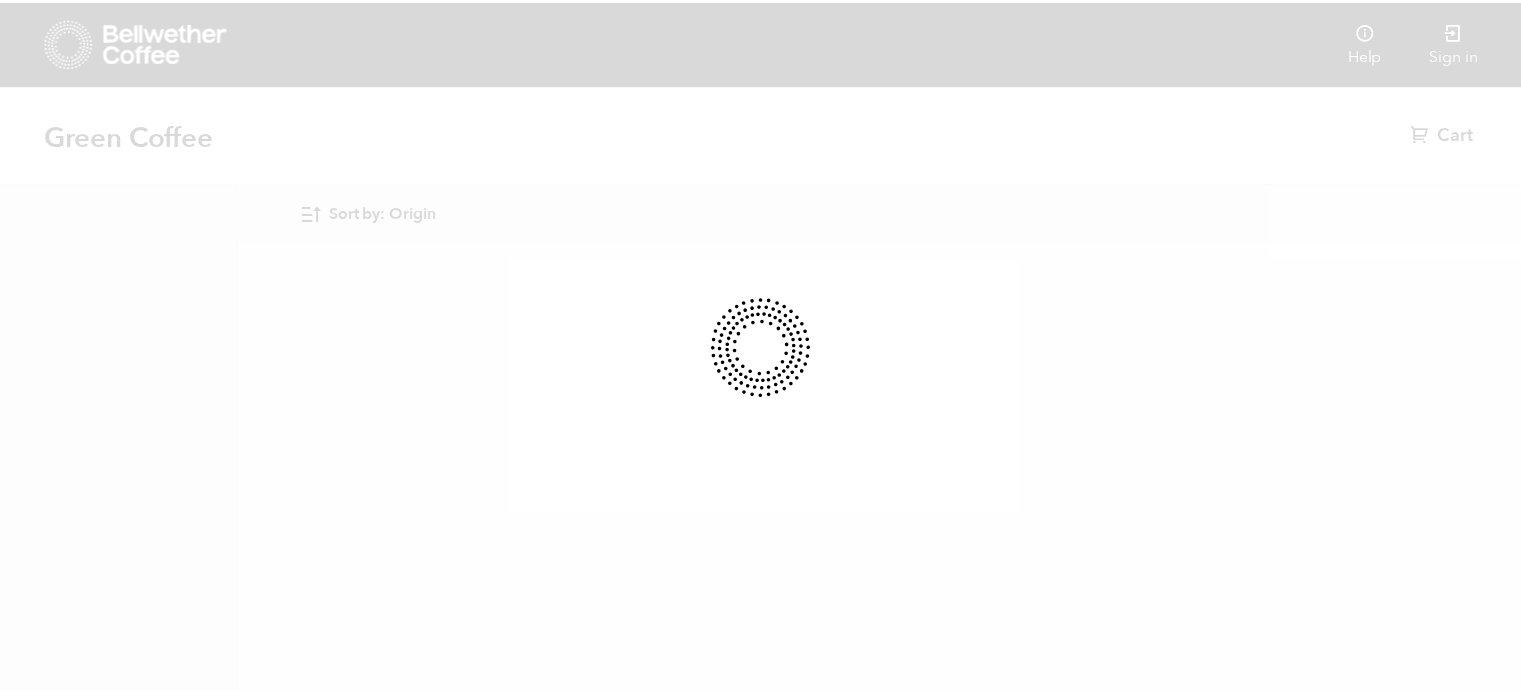 scroll, scrollTop: 0, scrollLeft: 0, axis: both 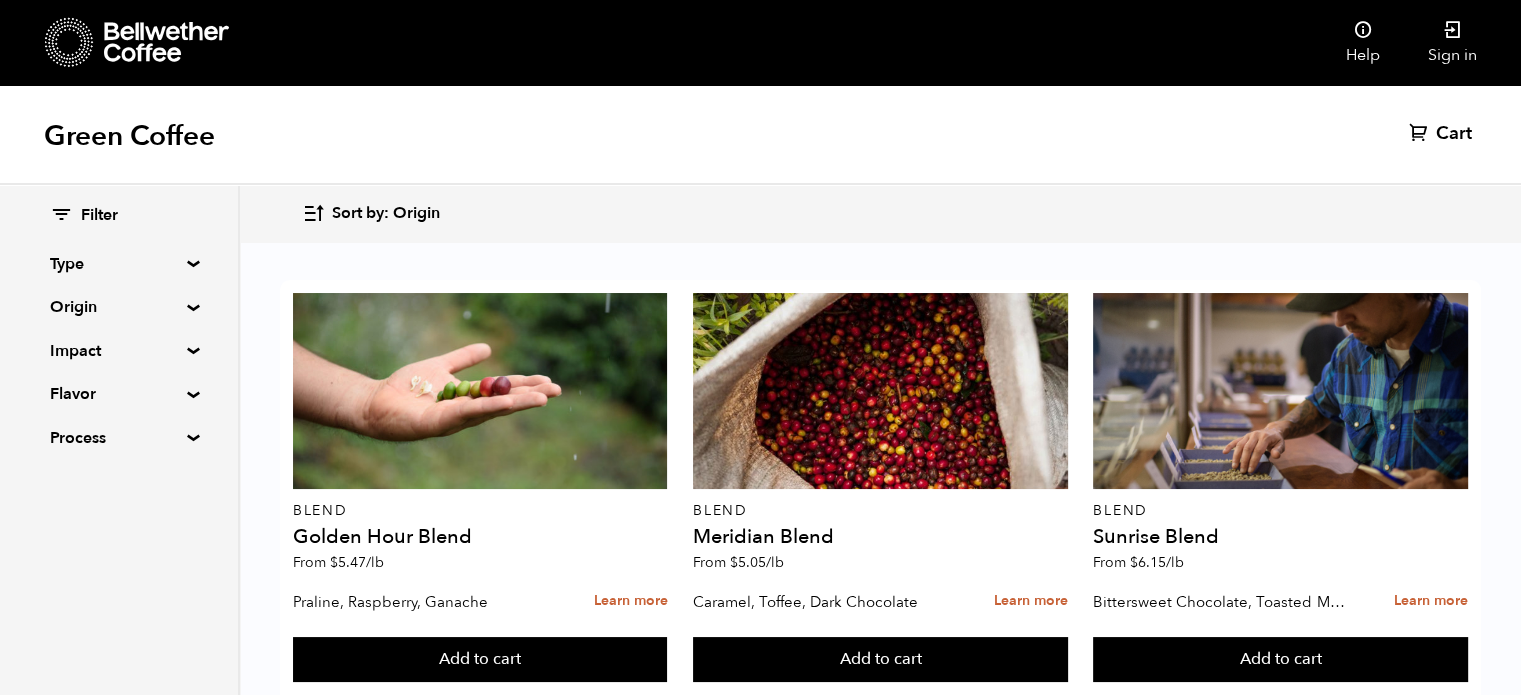 click on "Type" at bounding box center [119, 264] 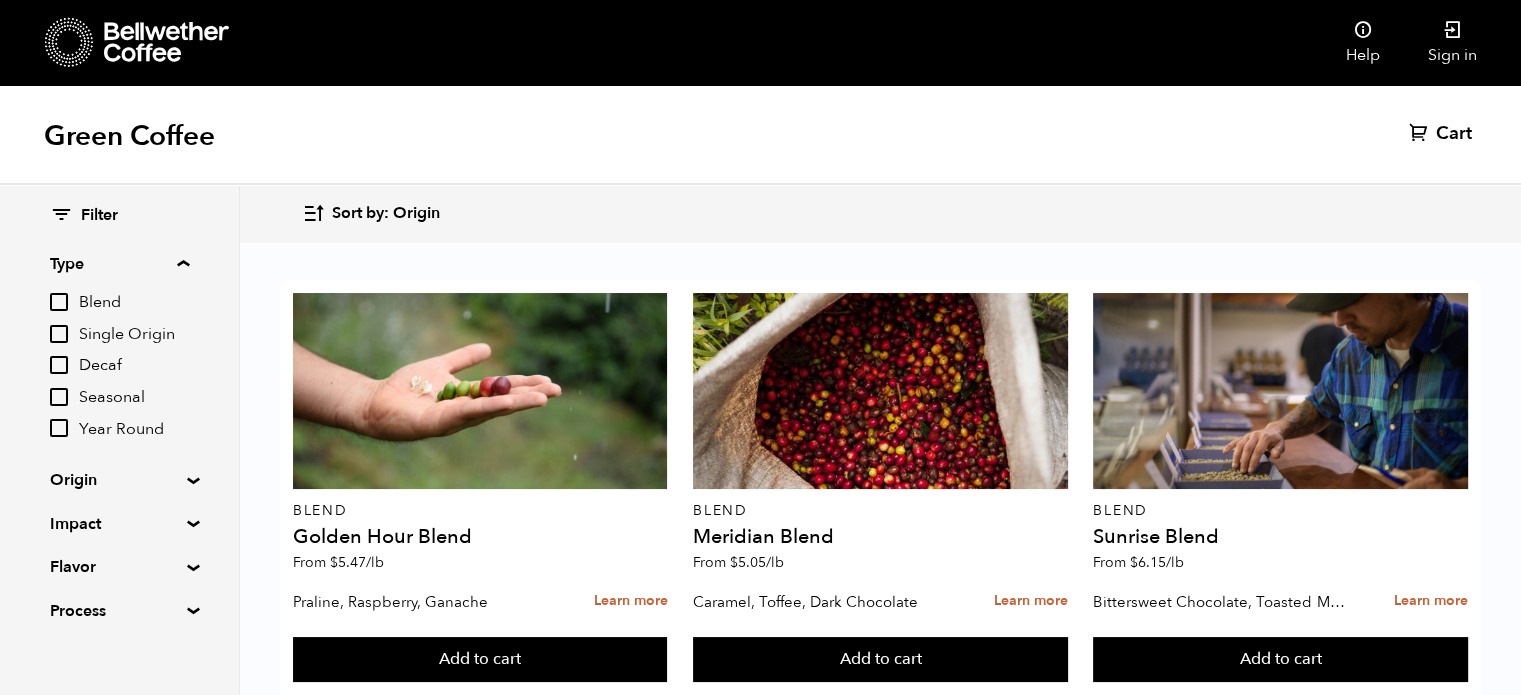 click on "Origin" at bounding box center (119, 480) 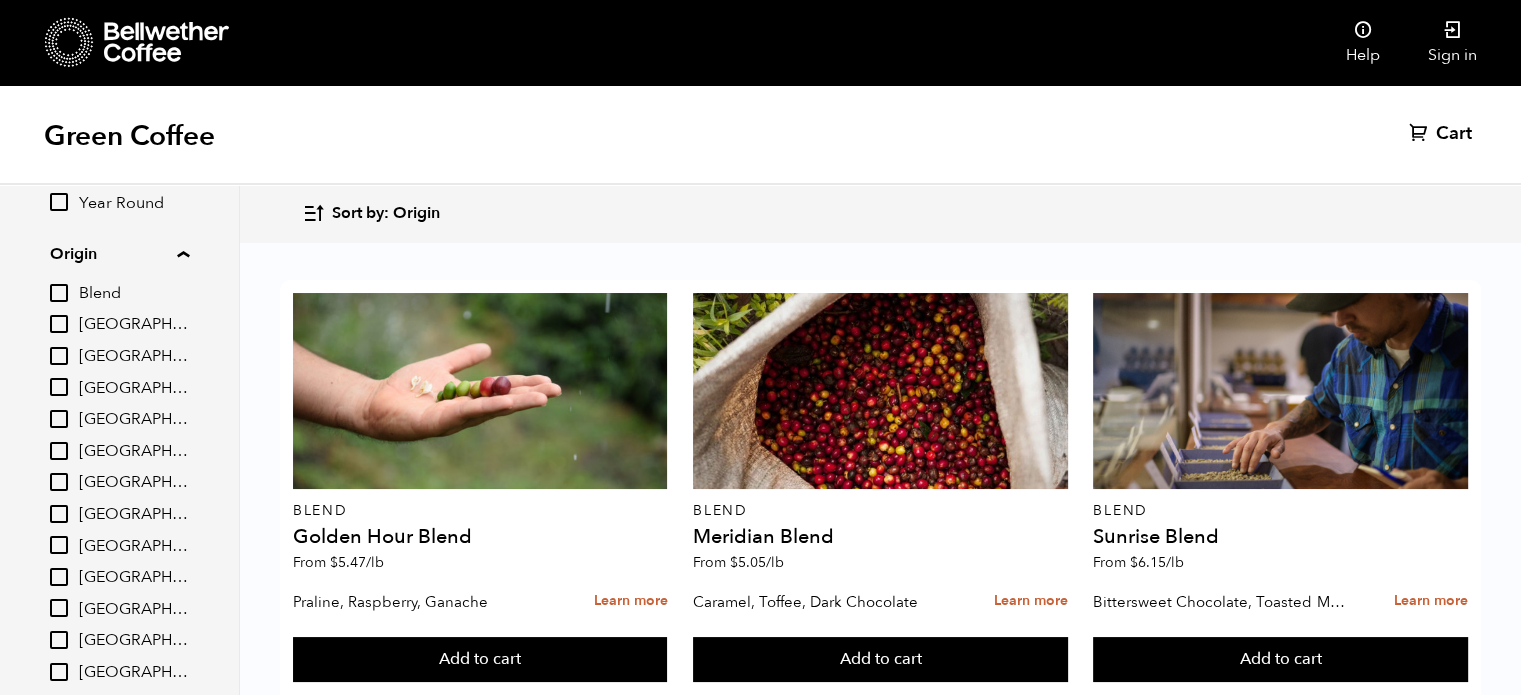 scroll, scrollTop: 443, scrollLeft: 0, axis: vertical 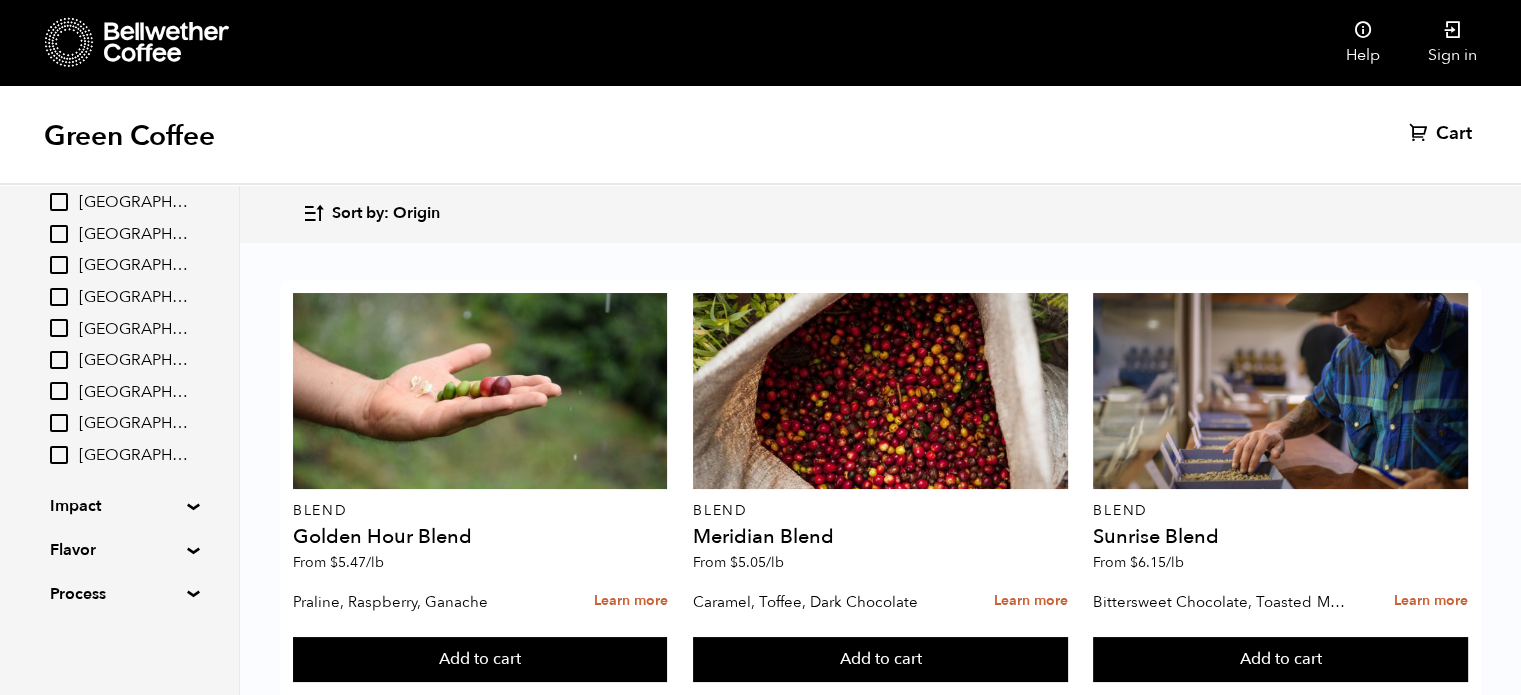 click on "Impact" at bounding box center [119, 506] 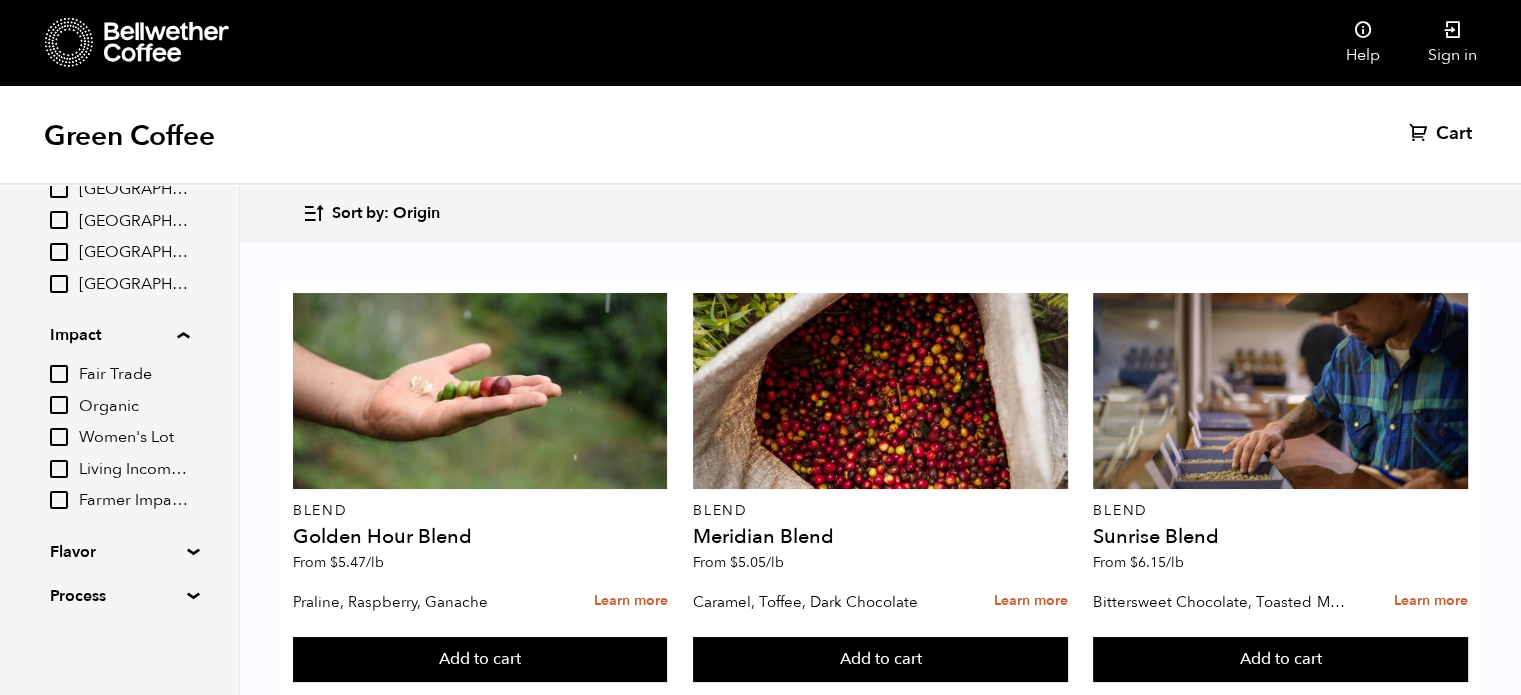 scroll, scrollTop: 616, scrollLeft: 0, axis: vertical 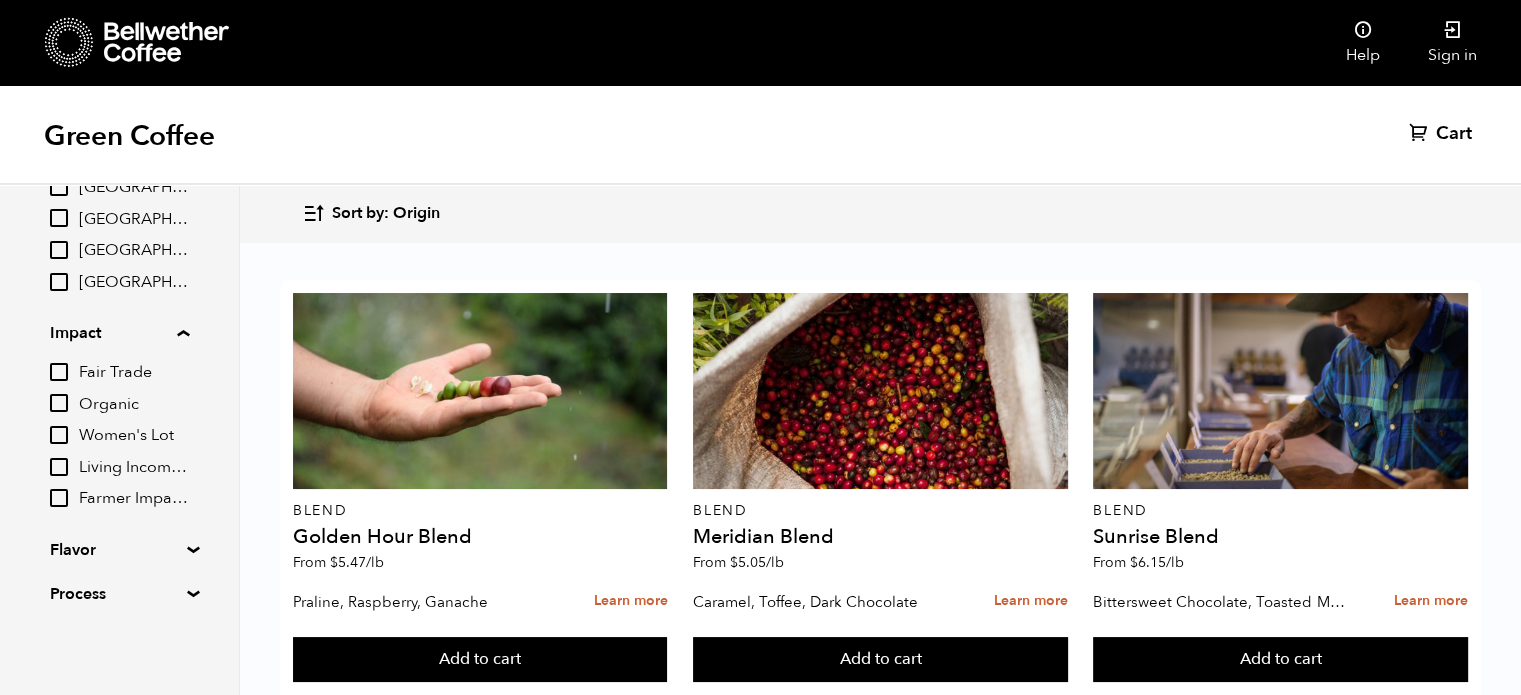 click on "Fair Trade" at bounding box center (59, 372) 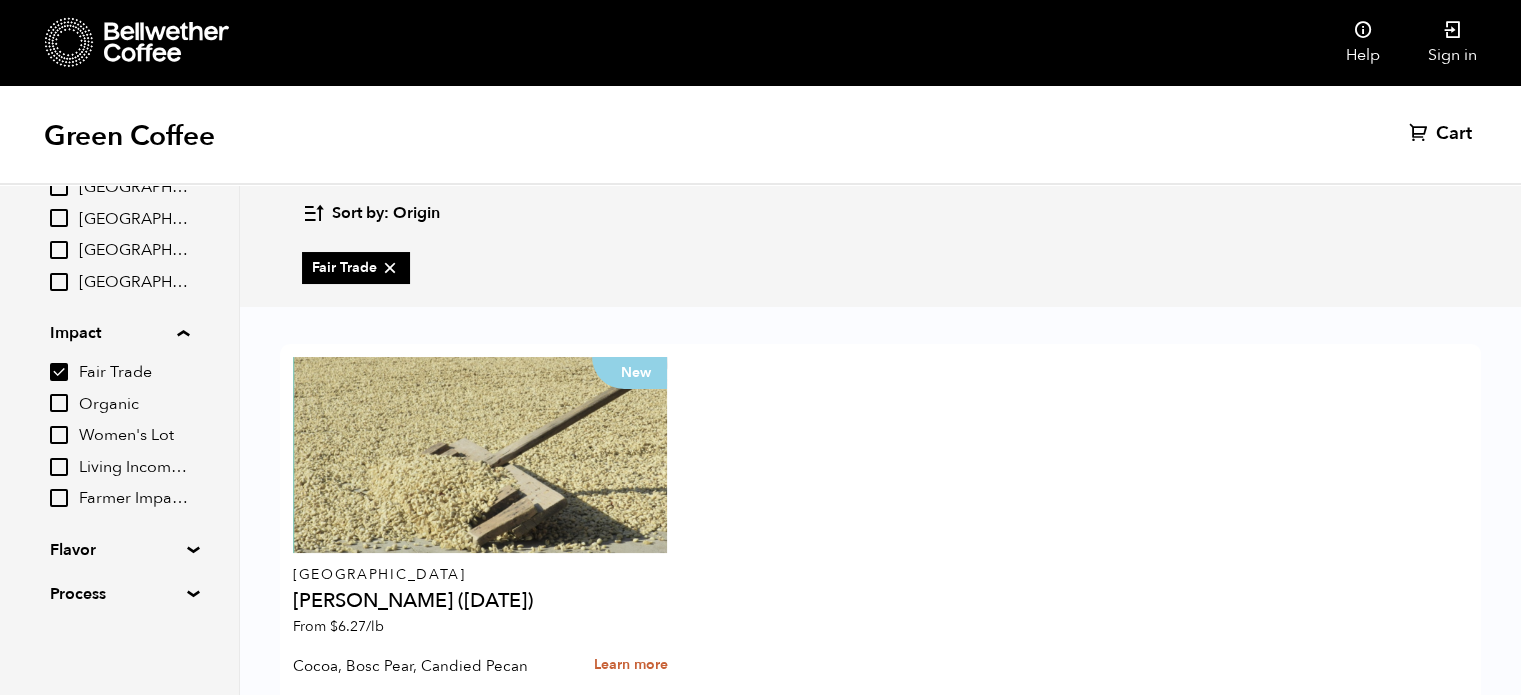 scroll, scrollTop: 100, scrollLeft: 0, axis: vertical 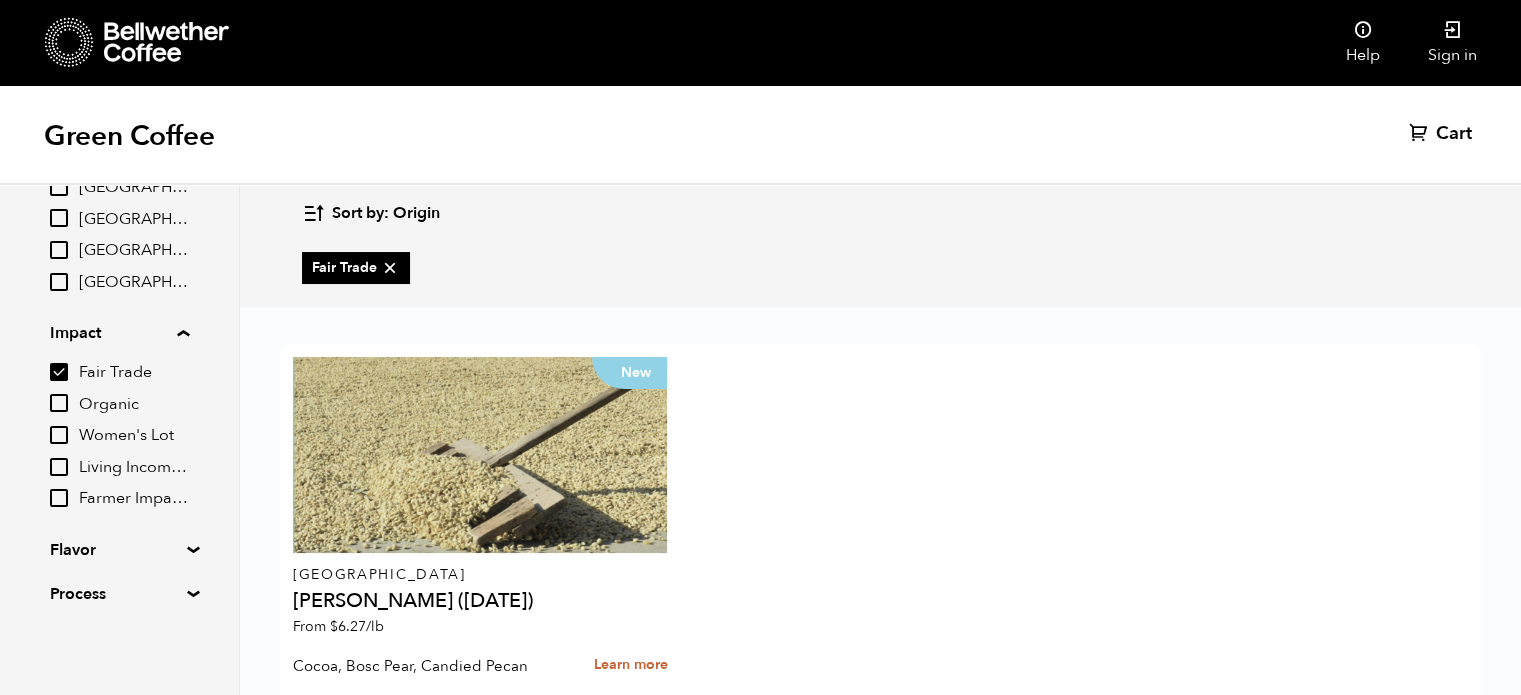 click on "Fair Trade" at bounding box center (59, 372) 